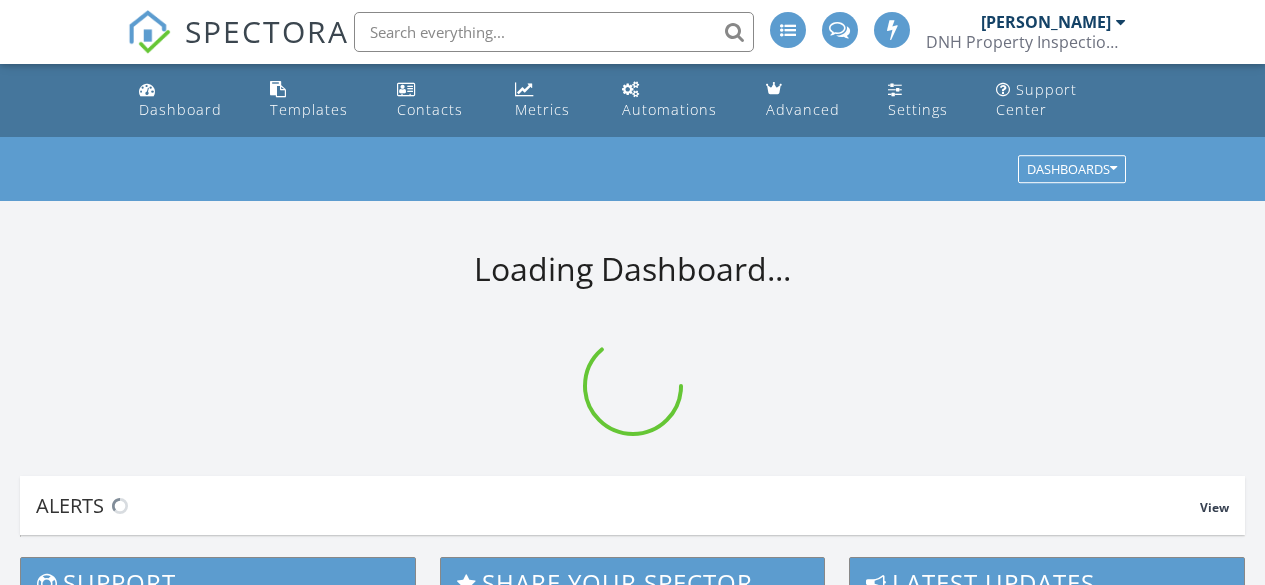 scroll, scrollTop: 0, scrollLeft: 0, axis: both 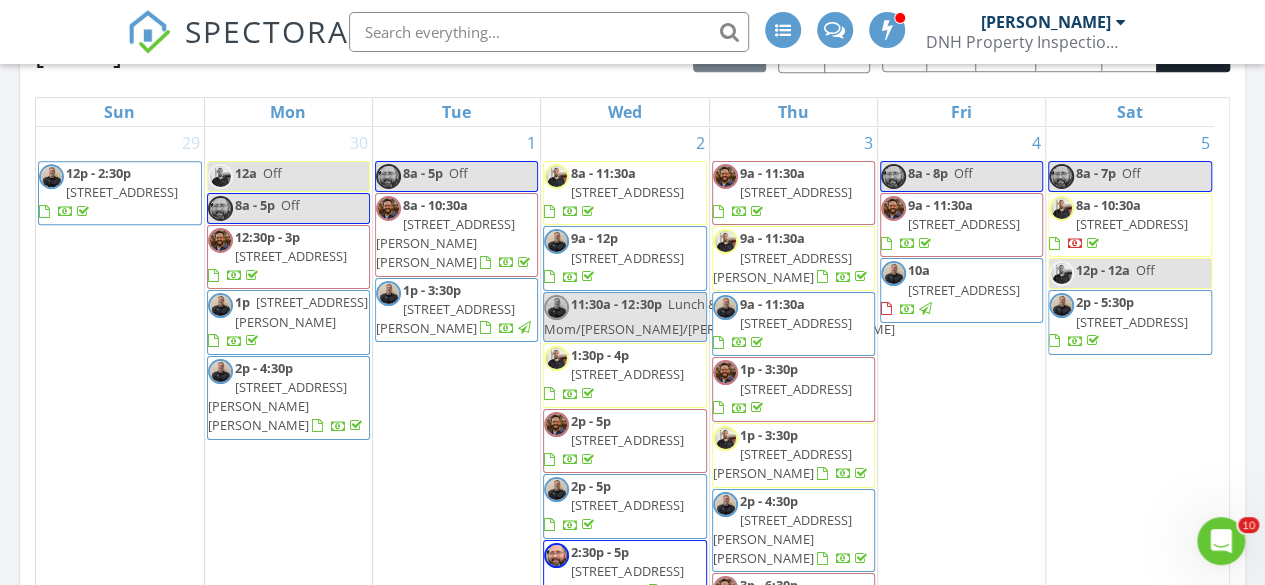 click on "In Progress
Devon Bailey
07/09/25 9:00 am   4425 Groundwater Wy, Midlothian, TX 76065
Devon Bailey
07/09/25 1:00 pm   817 Foxridge Dr, Arlington, TX 76017
Devon Bailey
Calendar                 July 2025 today list day week cal wk 4 wk month Sun Mon Tue Wed Thu Fri Sat 29
12p - 2:30p
3517 Windhaven Pkwy 1208, The Colony 75056
30
12a
Off
8a - 5p
Off
12:30p - 3p
4039 Midrose Trail, Dallas 75287" at bounding box center (632, 1946) 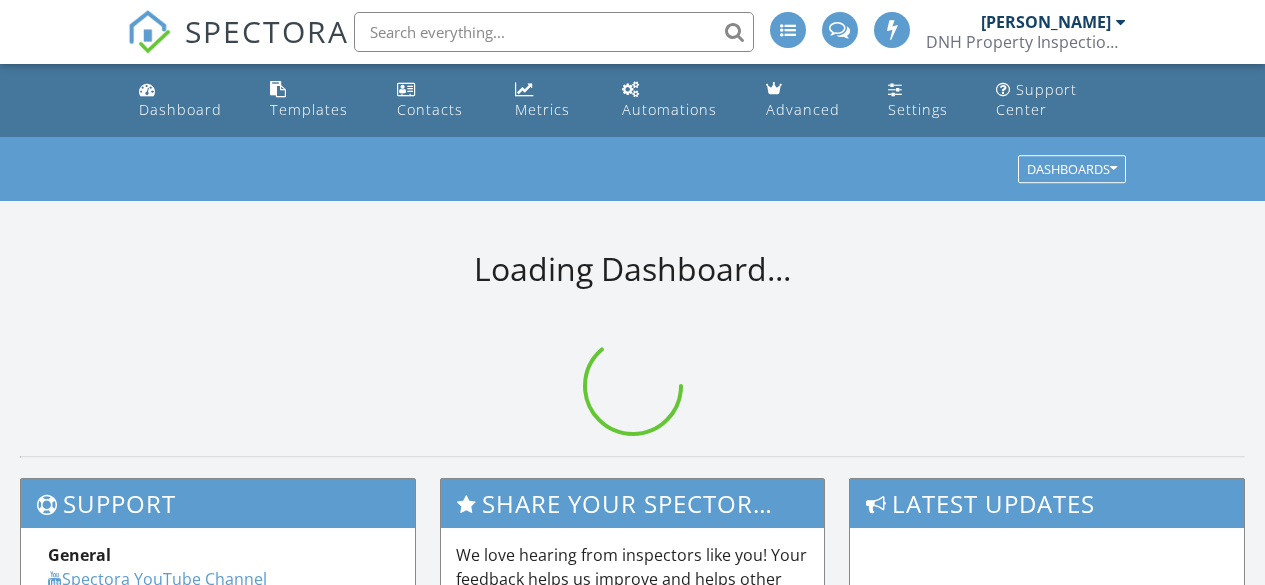scroll, scrollTop: 0, scrollLeft: 0, axis: both 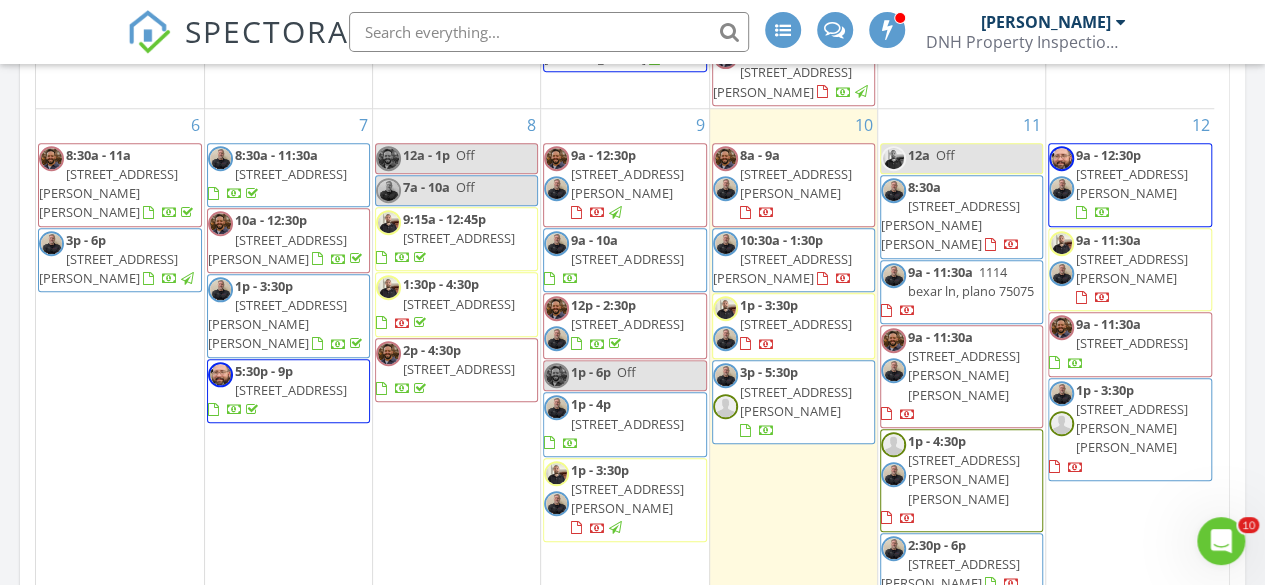 click on "4425 Groundwater Wy, Midlothian 76065" at bounding box center [627, 259] 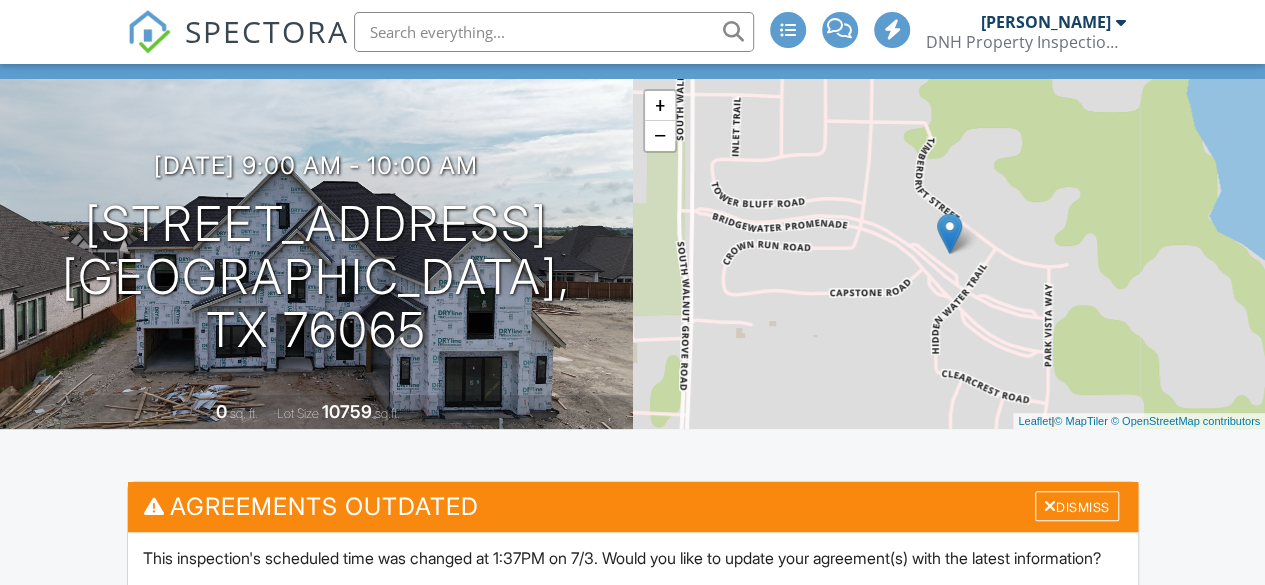 scroll, scrollTop: 438, scrollLeft: 0, axis: vertical 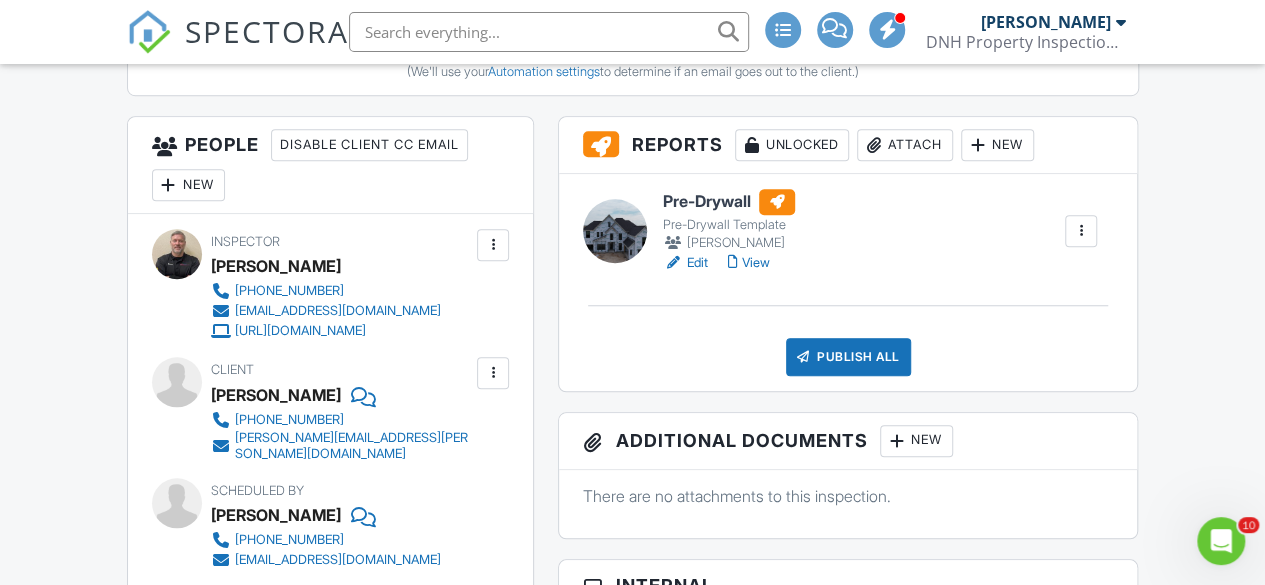 click on "View" at bounding box center (749, 263) 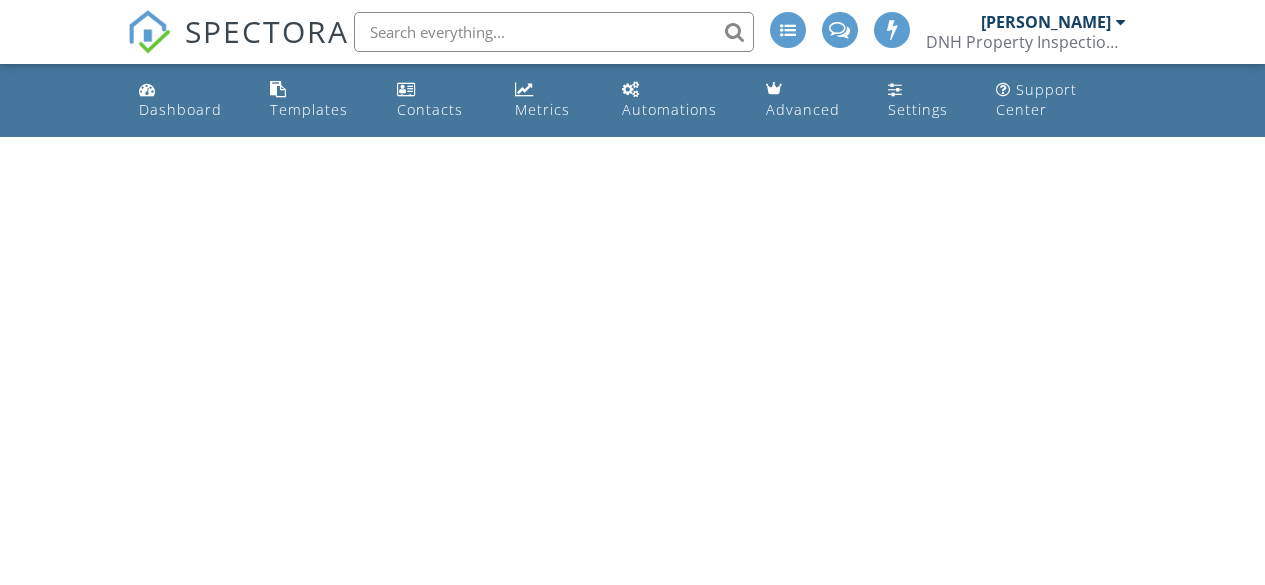 scroll, scrollTop: 0, scrollLeft: 0, axis: both 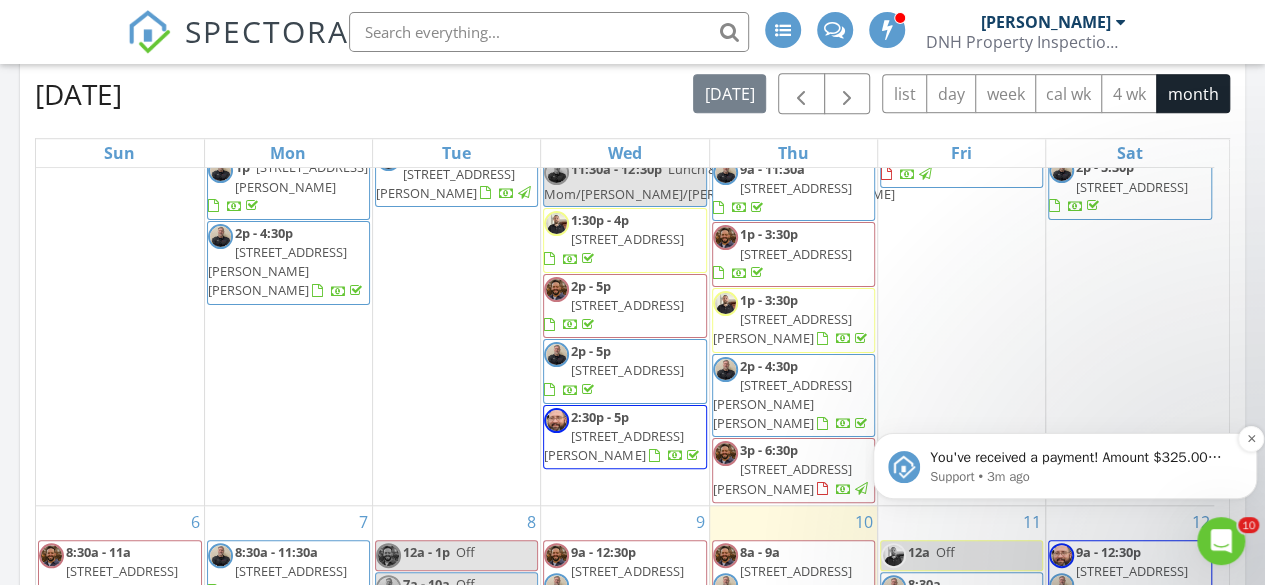 click on "You've received a payment!  Amount  $325.00  Fee  $0.00  Net  $325.00  Transaction #  pi_3RjKOKK7snlDGpRF16XQq8Pv  Inspection  112 Hackberry Ln, Anna, TX 75409 Payouts to your bank or debit card occur on a daily basis. Each payment usually takes two business days to process. You can view your pending payout amount here. If you have any questions reach out on our chat bubble at app.spectora.com." at bounding box center (1081, 458) 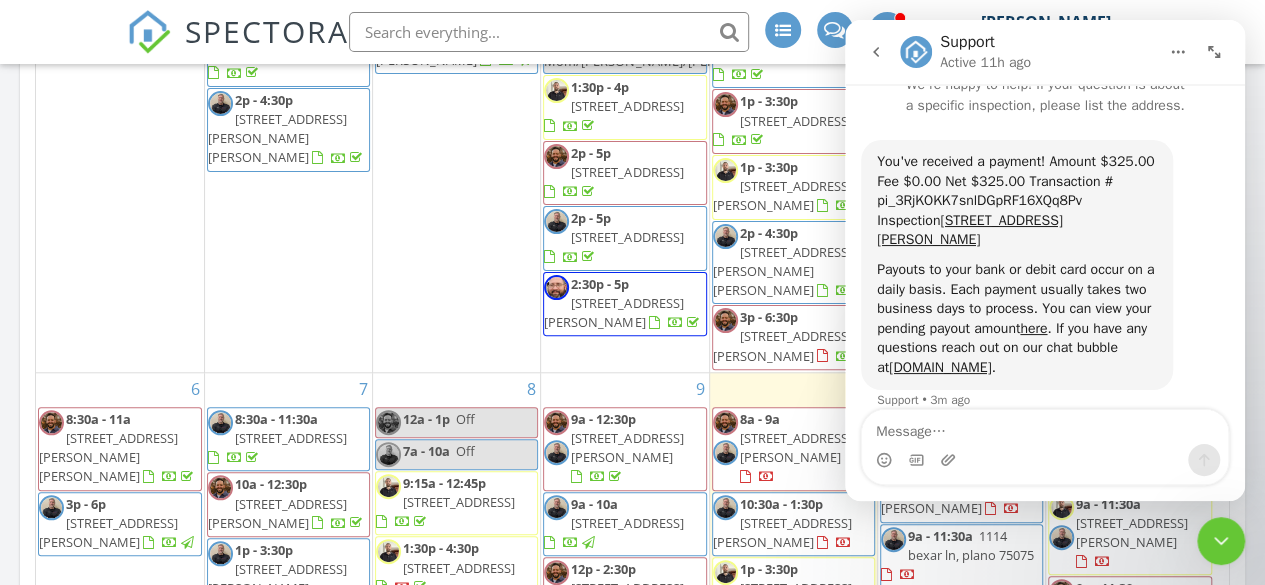 click 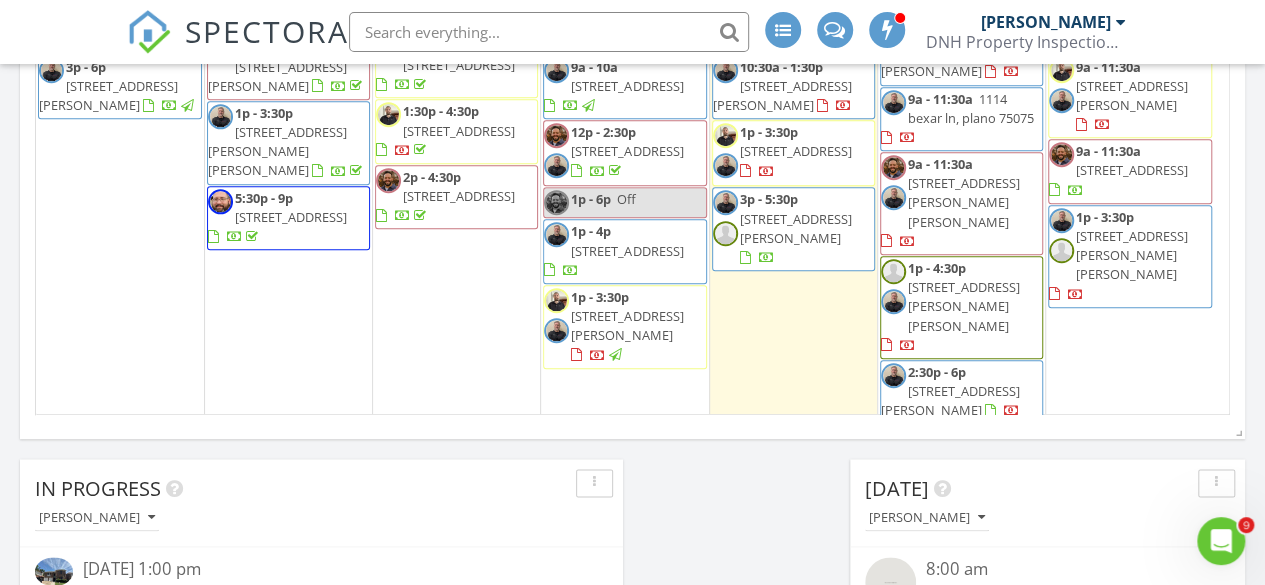scroll, scrollTop: 358, scrollLeft: 0, axis: vertical 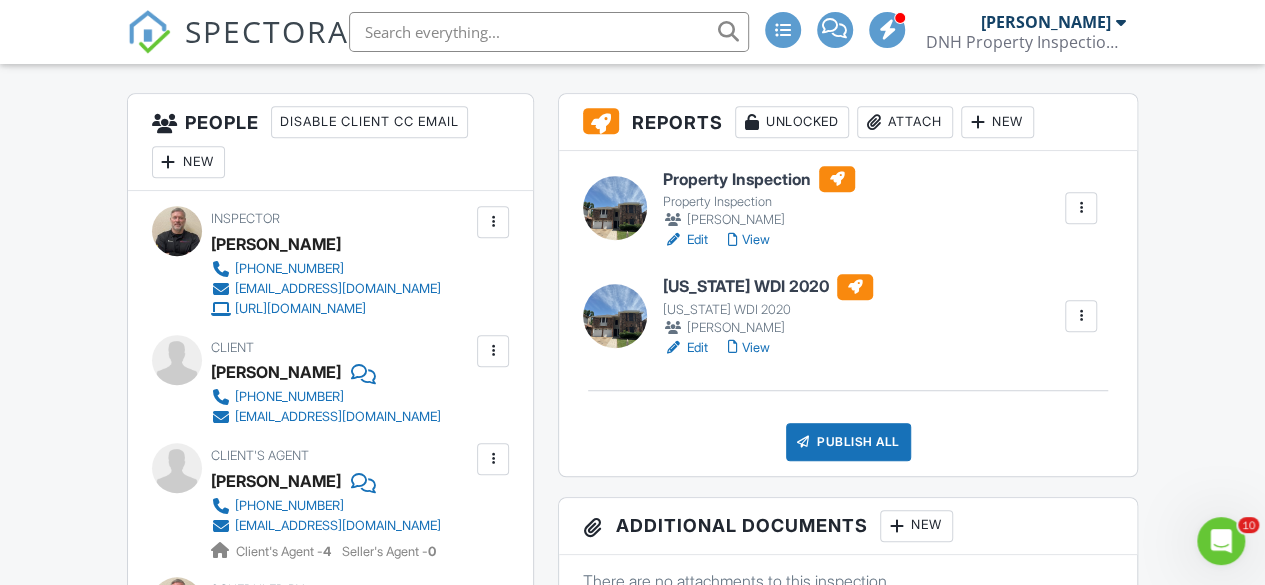 click at bounding box center (1081, 316) 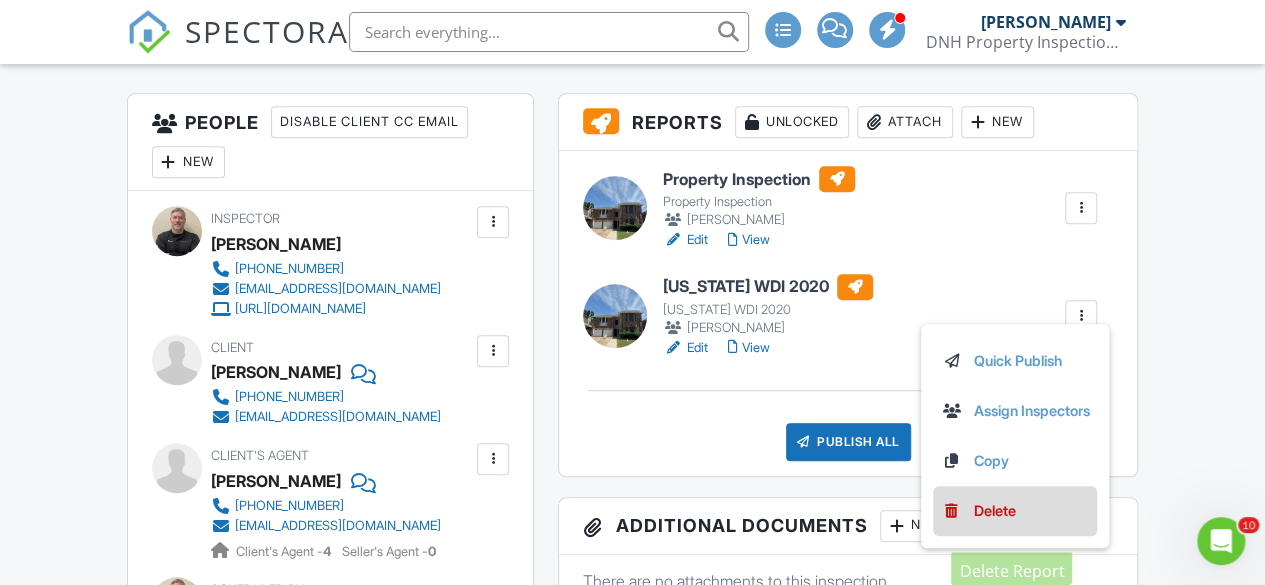 click on "Delete" at bounding box center (994, 511) 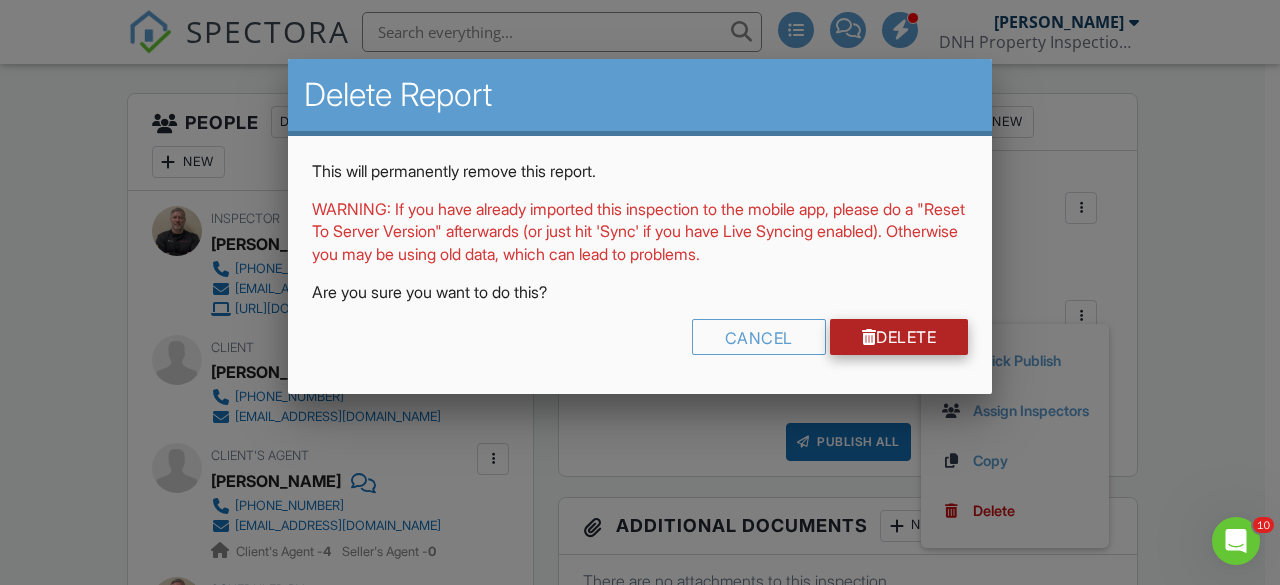 click on "Delete" at bounding box center [899, 337] 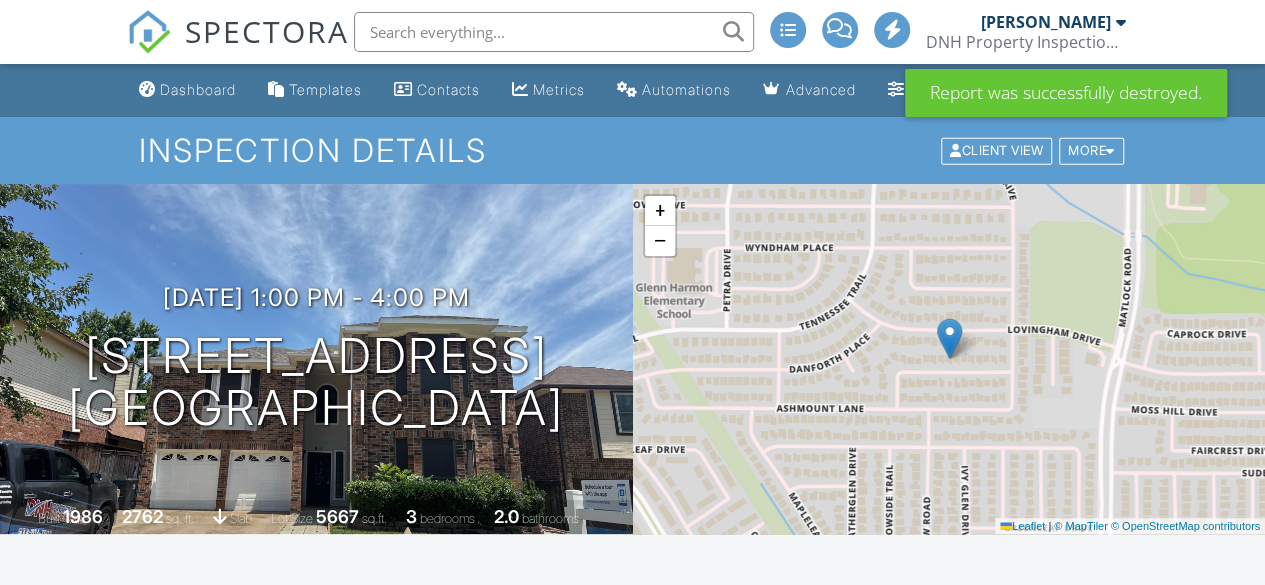scroll, scrollTop: 406, scrollLeft: 0, axis: vertical 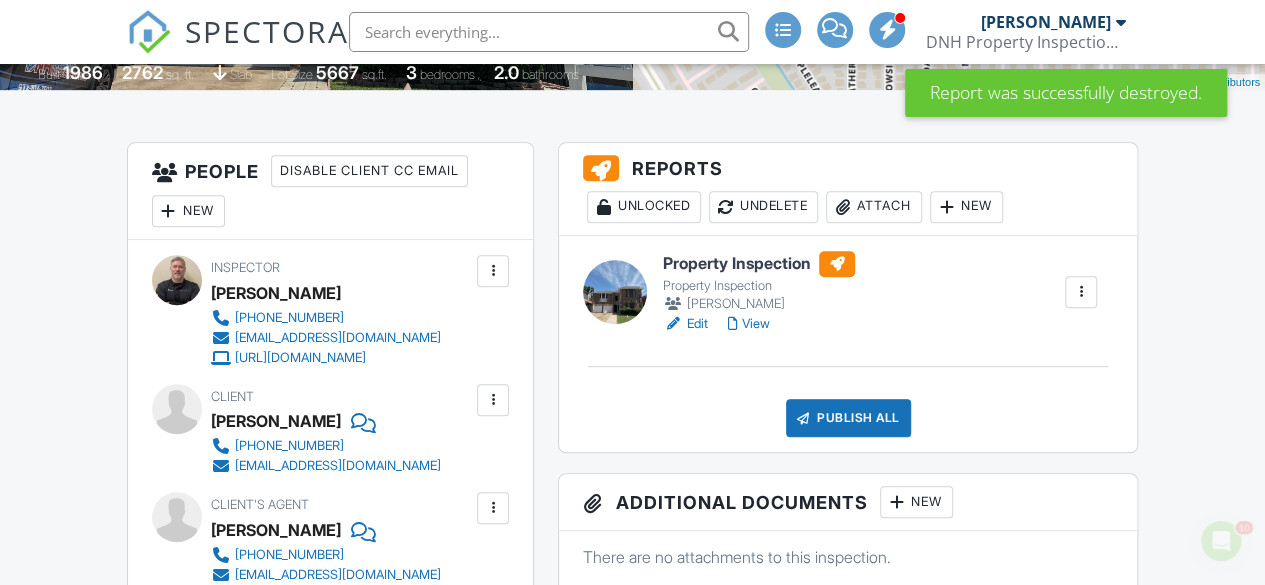 click on "Edit" at bounding box center [685, 324] 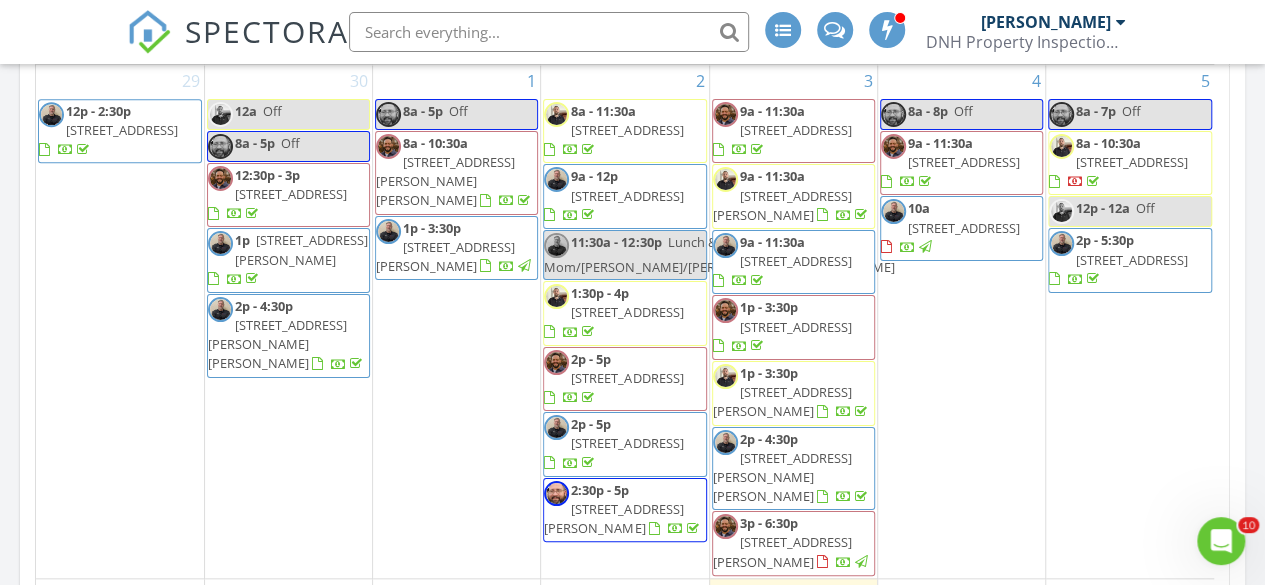 scroll, scrollTop: 720, scrollLeft: 0, axis: vertical 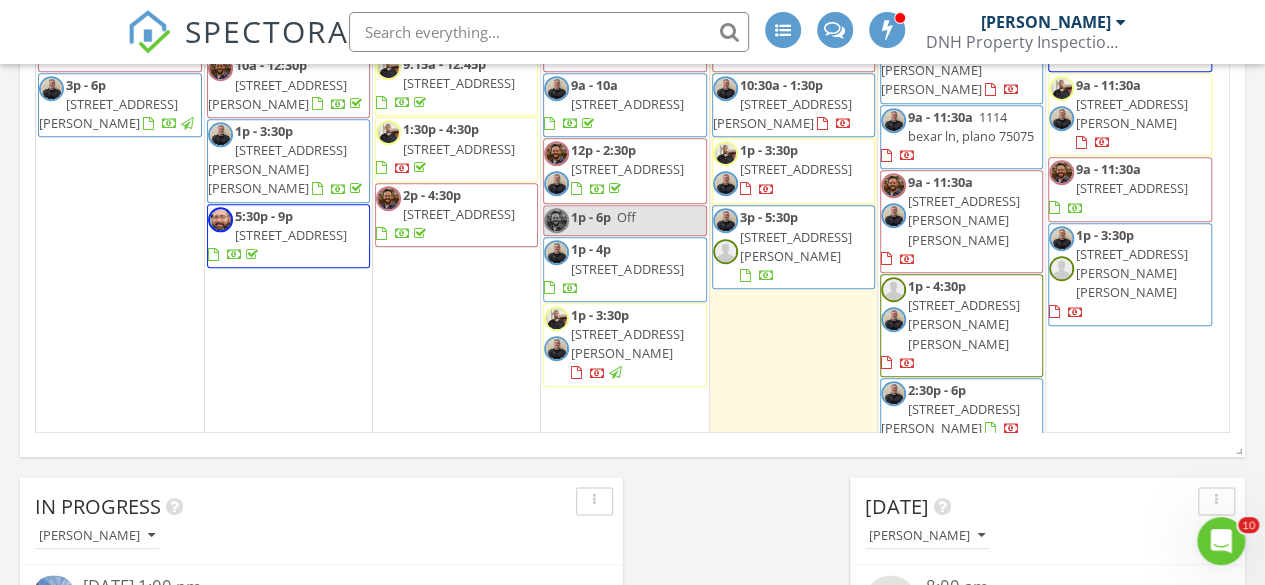 click on "In Progress
Devon Bailey
07/09/25 1:00 pm   817 Foxridge Dr, Arlington, TX 76017
Devon Bailey
07/10/25 8:00 am   3509 Triumph Dr, Denton, TX 76207
Michael Salazar
Devon Bailey
Calendar                 July 2025 today list day week cal wk 4 wk month Sun Mon Tue Wed Thu Fri Sat 29
12p - 2:30p
3517 Windhaven Pkwy 1208, The Colony 75056
30
12a
Off
8a - 5p
Off
12:30p - 3p" at bounding box center [632, 1617] 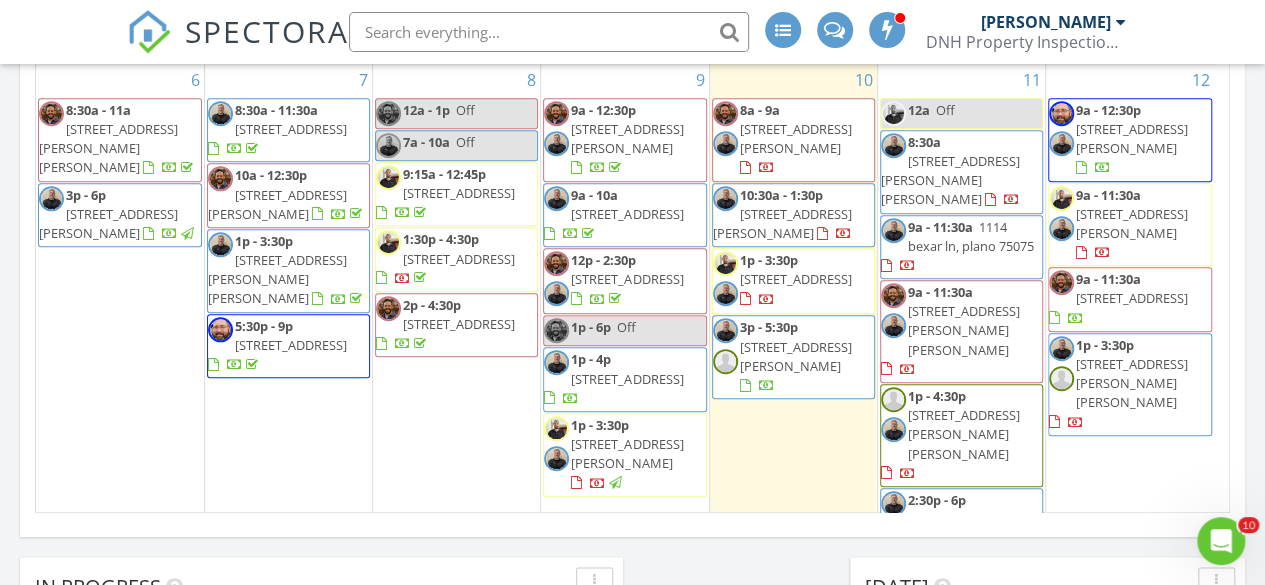 scroll, scrollTop: 323, scrollLeft: 0, axis: vertical 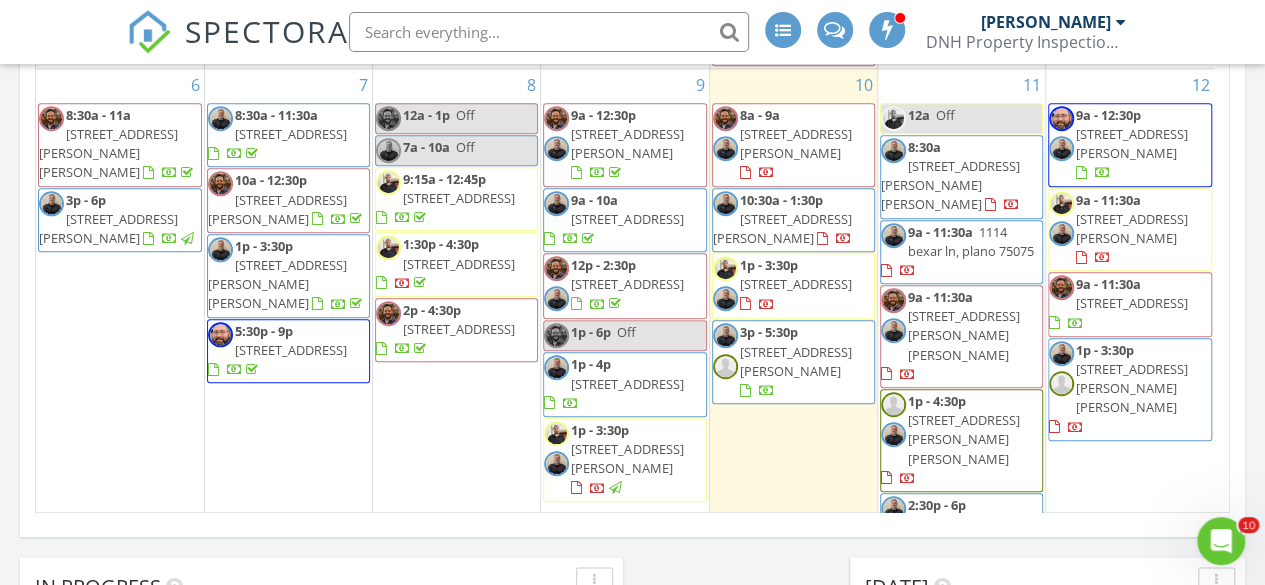 click on "In Progress
Devon Bailey
07/09/25 1:00 pm   817 Foxridge Dr, Arlington, TX 76017
Devon Bailey
07/10/25 8:00 am   3509 Triumph Dr, Denton, TX 76207
Michael Salazar
Devon Bailey
Calendar                 July 2025 today list day week cal wk 4 wk month Sun Mon Tue Wed Thu Fri Sat 29
12p - 2:30p
3517 Windhaven Pkwy 1208, The Colony 75056
30
12a
Off
8a - 5p
Off
12:30p - 3p" at bounding box center [632, 1697] 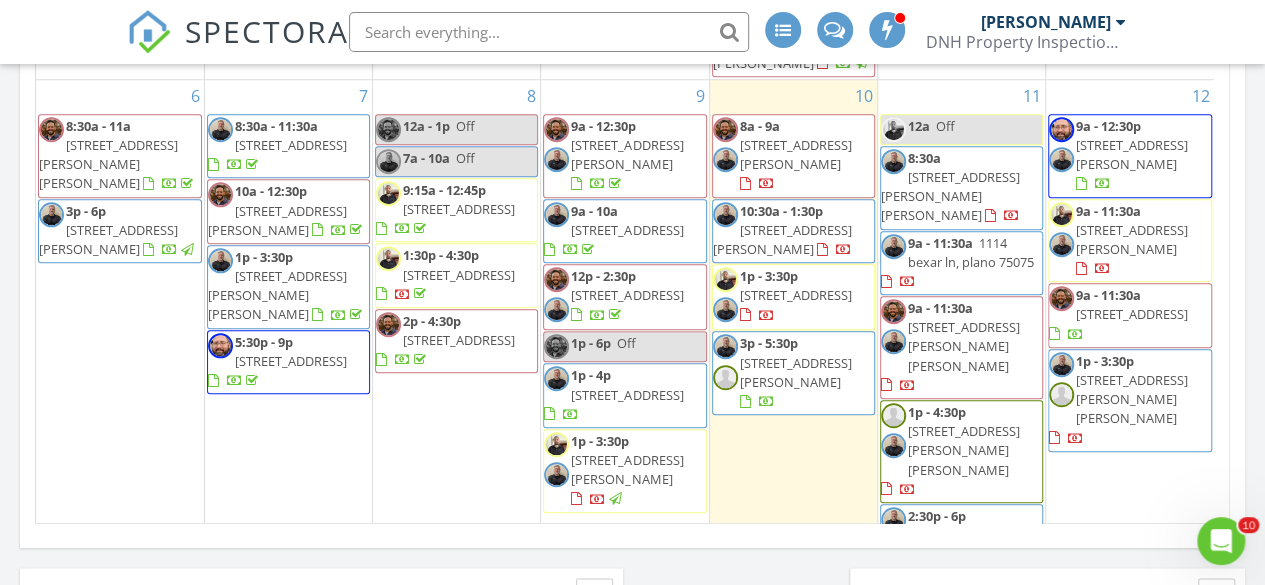 scroll, scrollTop: 895, scrollLeft: 0, axis: vertical 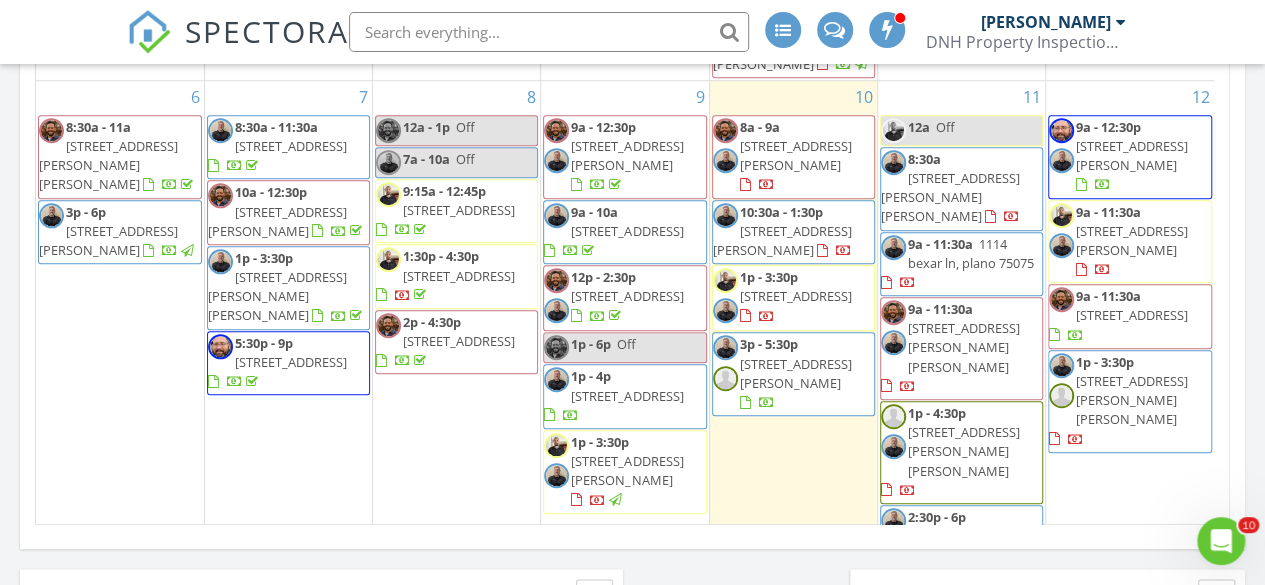 click on "[STREET_ADDRESS]" at bounding box center (627, 231) 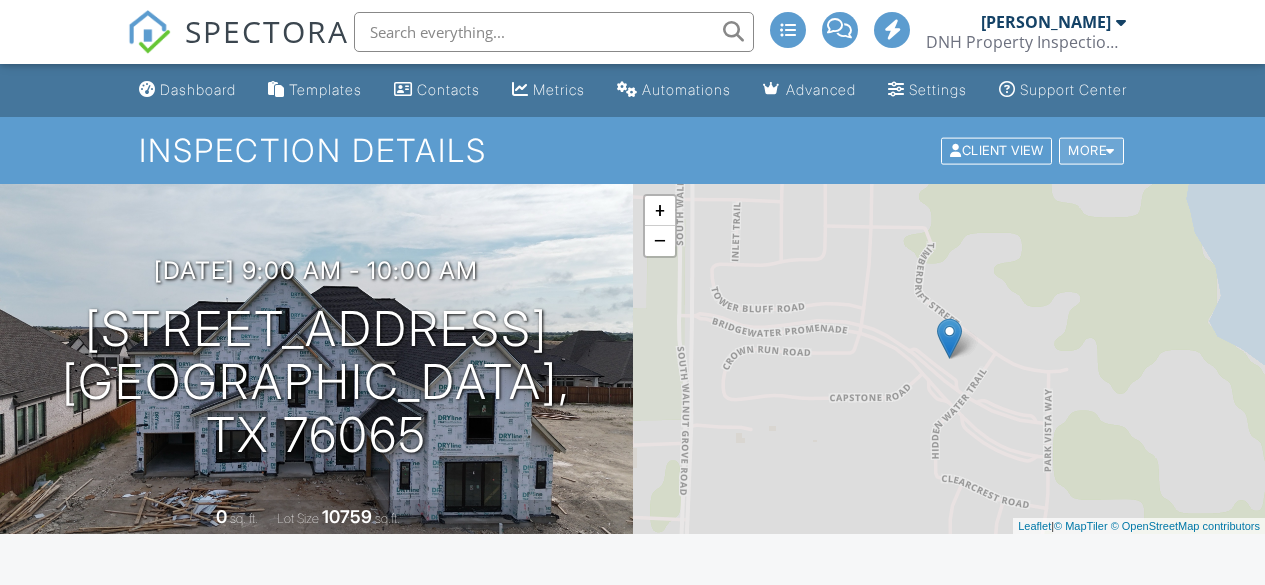 scroll, scrollTop: 0, scrollLeft: 0, axis: both 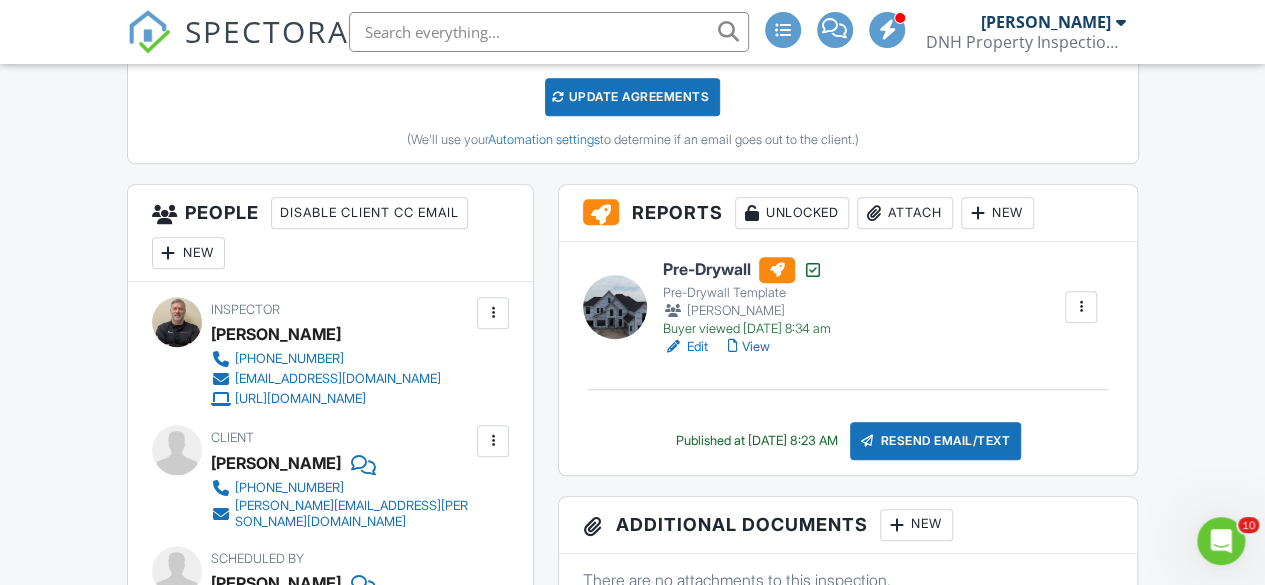 click on "View" at bounding box center [749, 347] 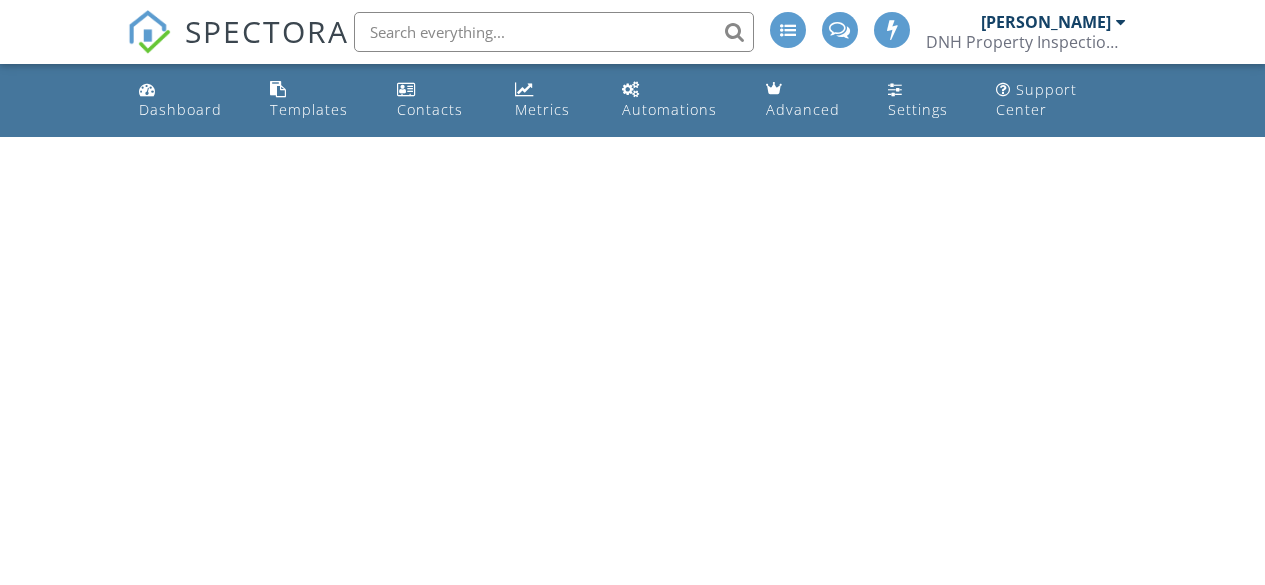 scroll, scrollTop: 0, scrollLeft: 0, axis: both 